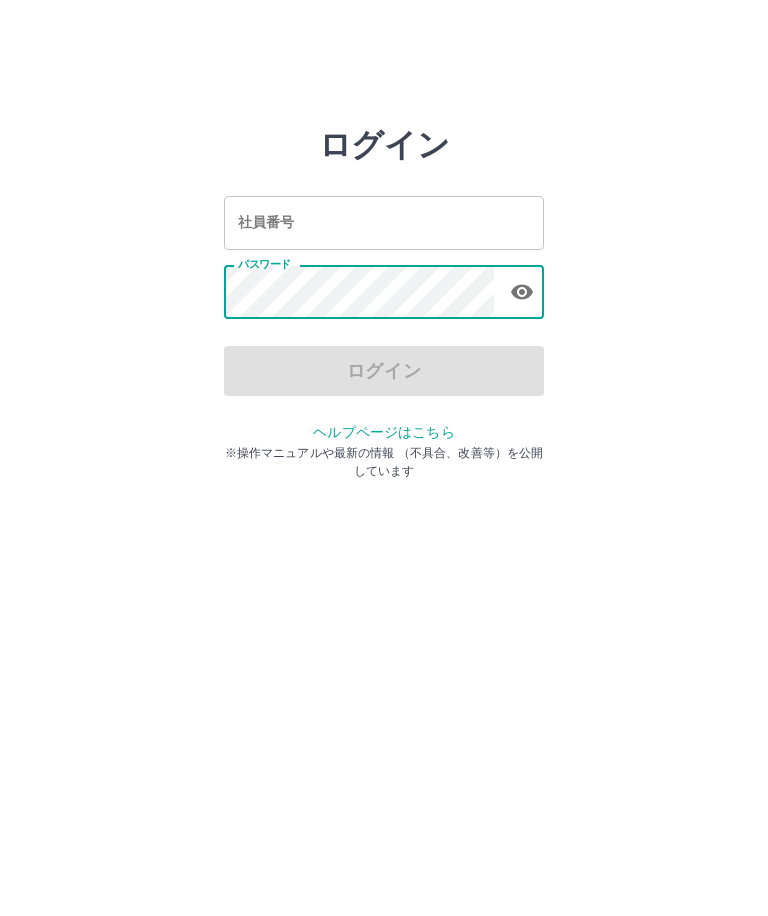 scroll, scrollTop: 0, scrollLeft: 0, axis: both 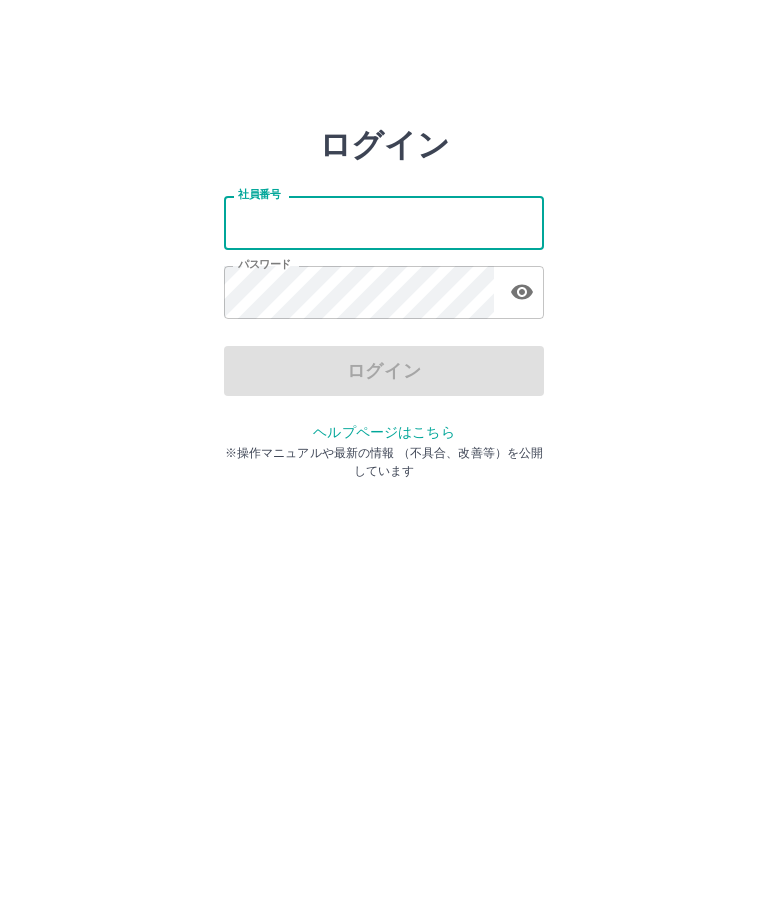click on "社員番号" at bounding box center [384, 222] 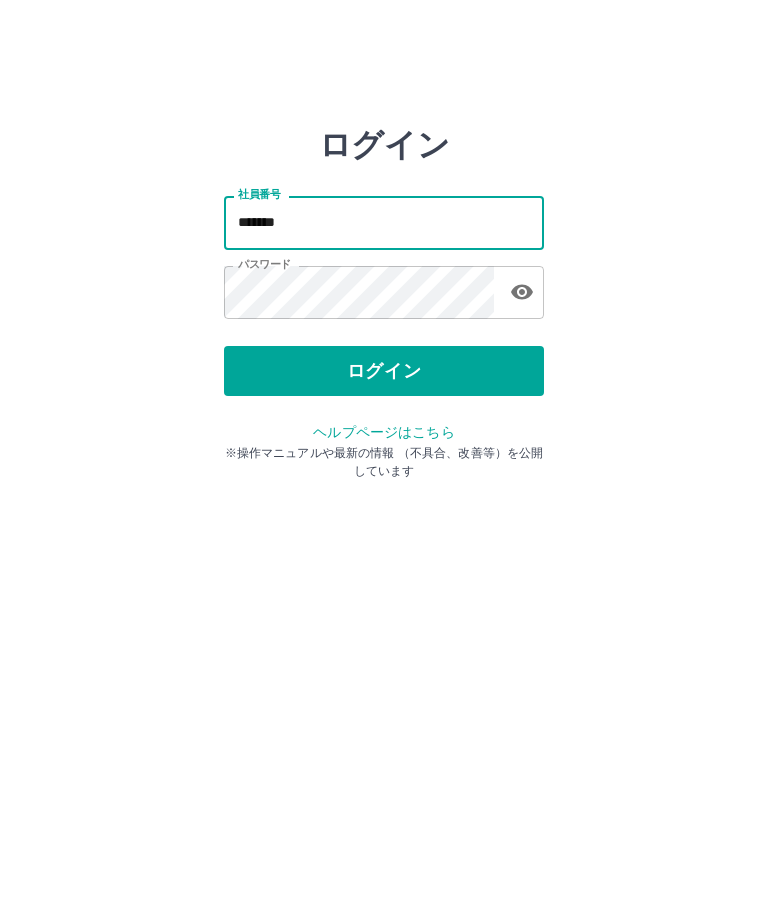 type on "*******" 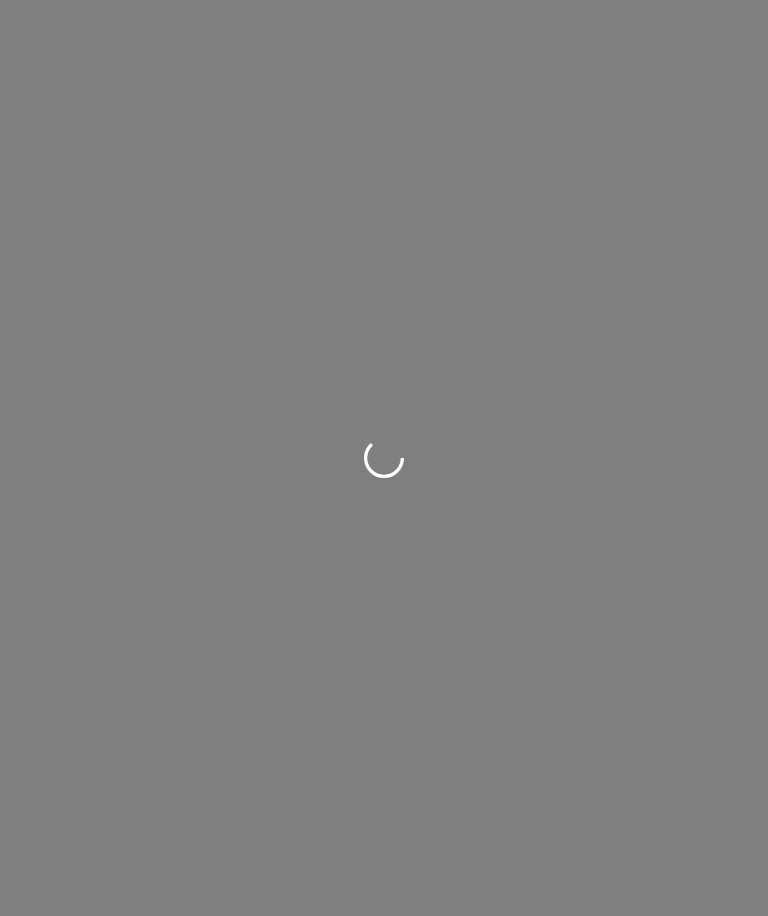 scroll, scrollTop: 0, scrollLeft: 0, axis: both 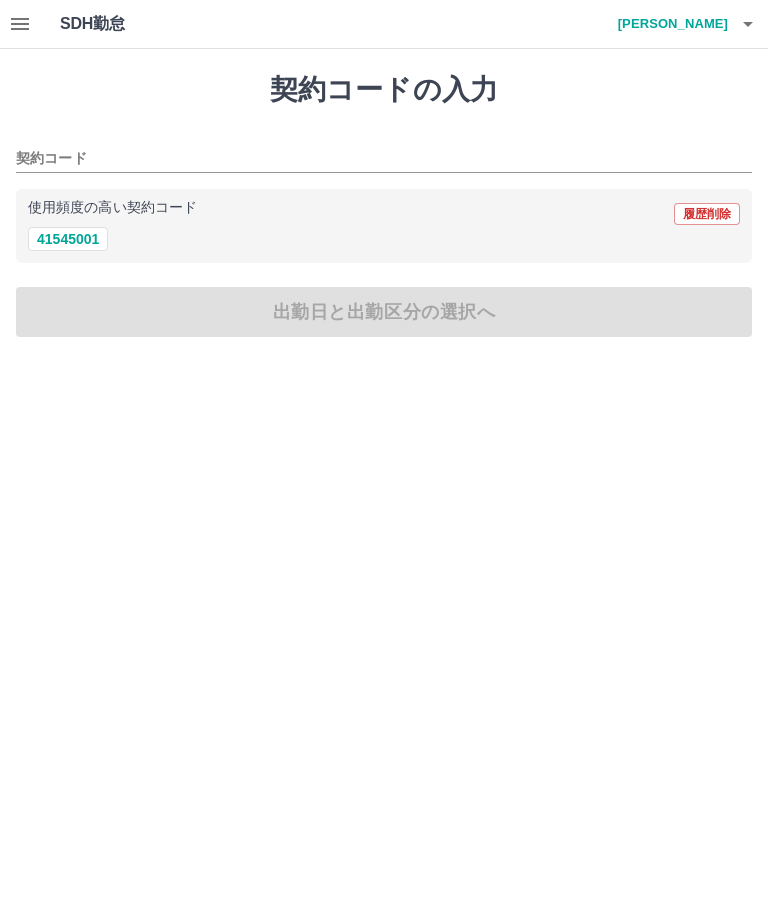 click on "41545001" at bounding box center (68, 239) 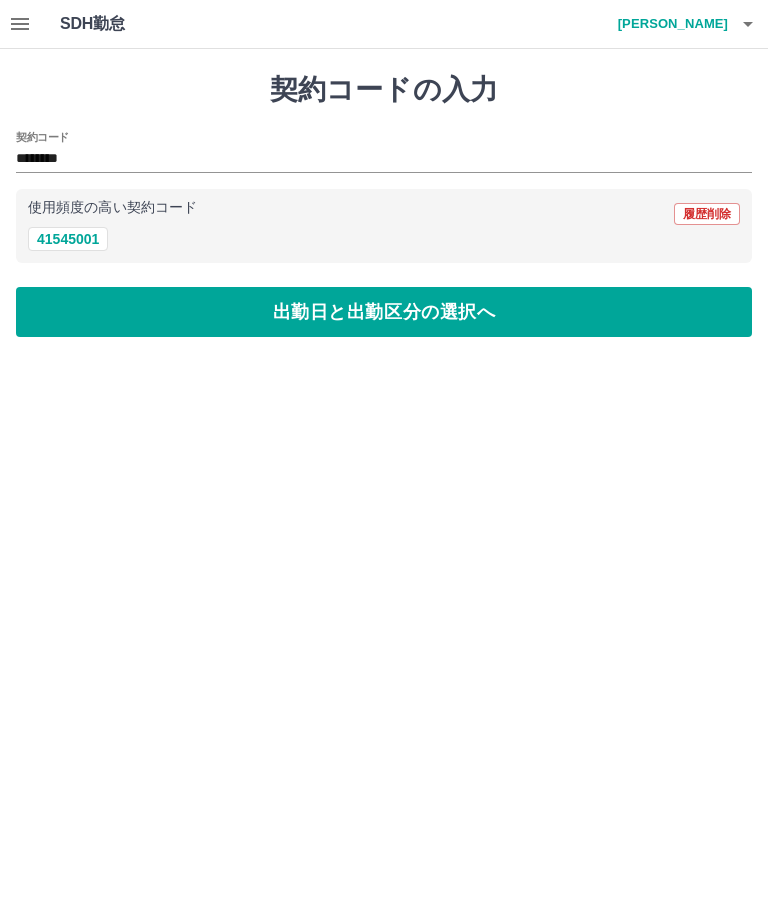 type on "********" 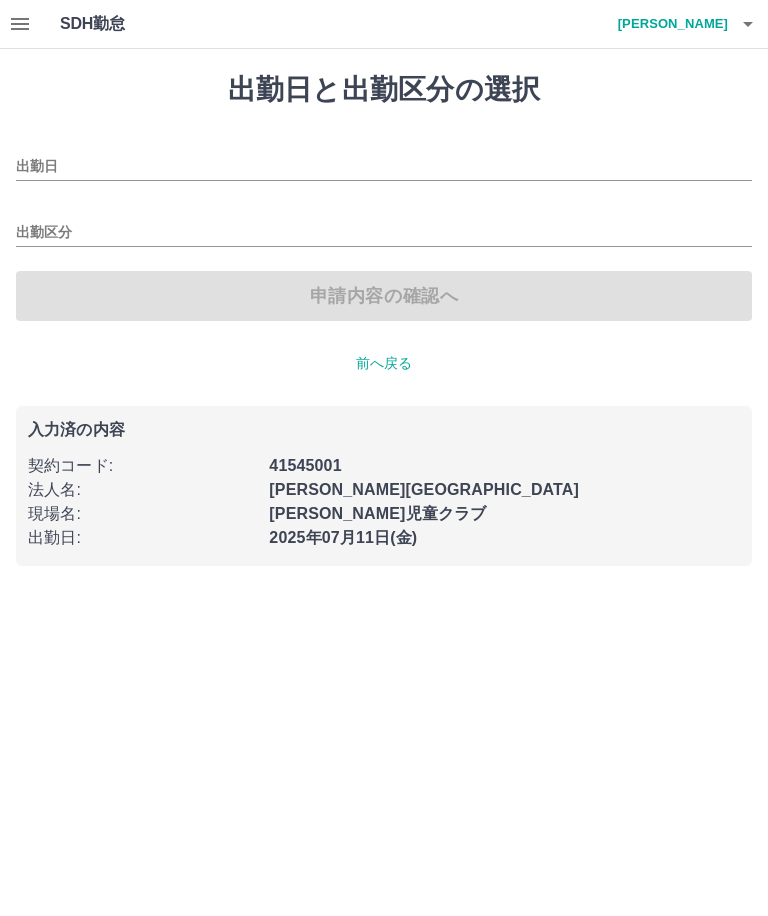 type on "**********" 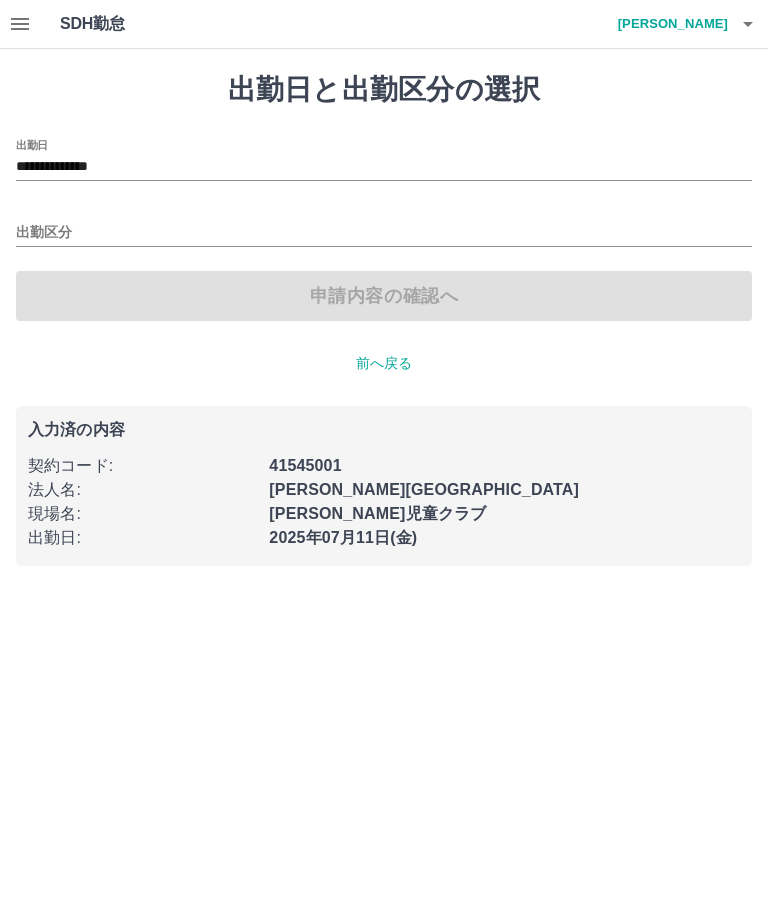 click on "出勤区分" at bounding box center (384, 233) 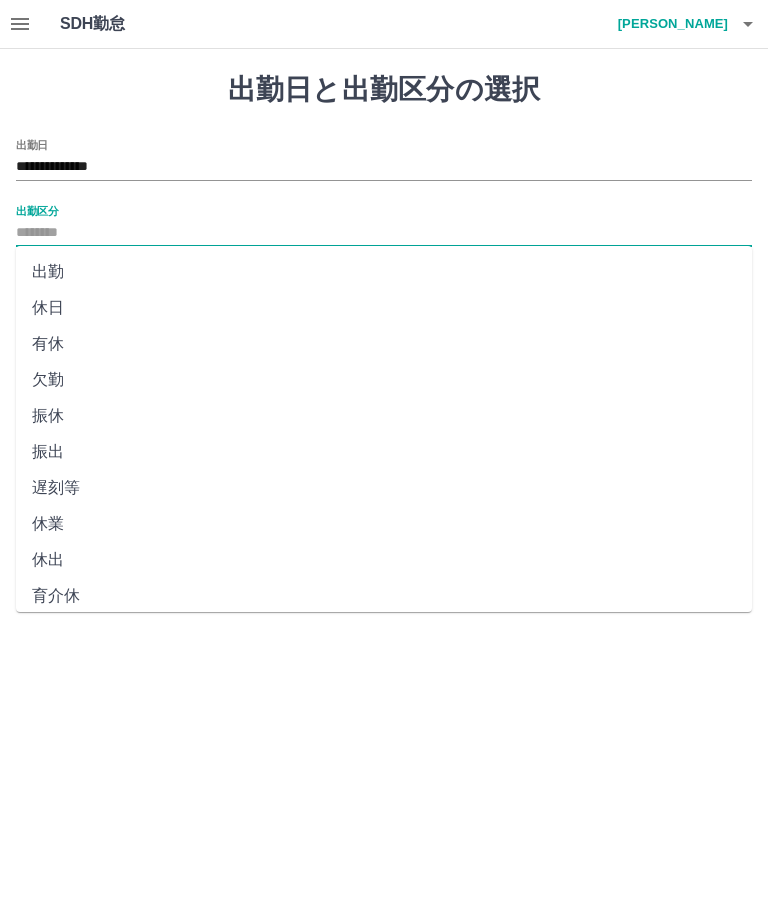 click on "出勤" at bounding box center [384, 272] 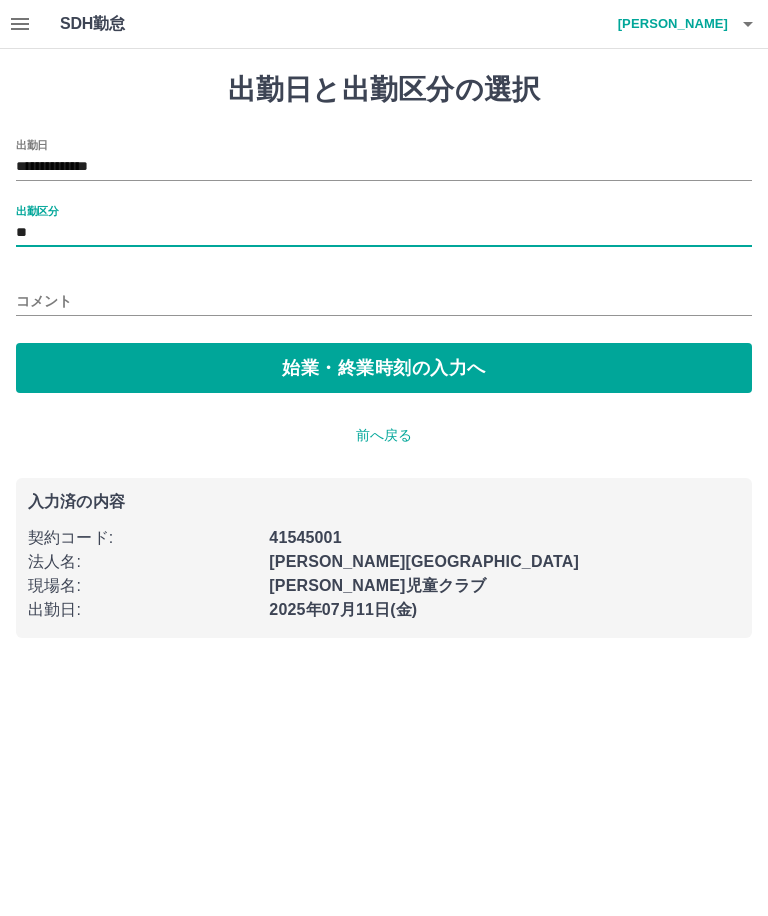type on "**" 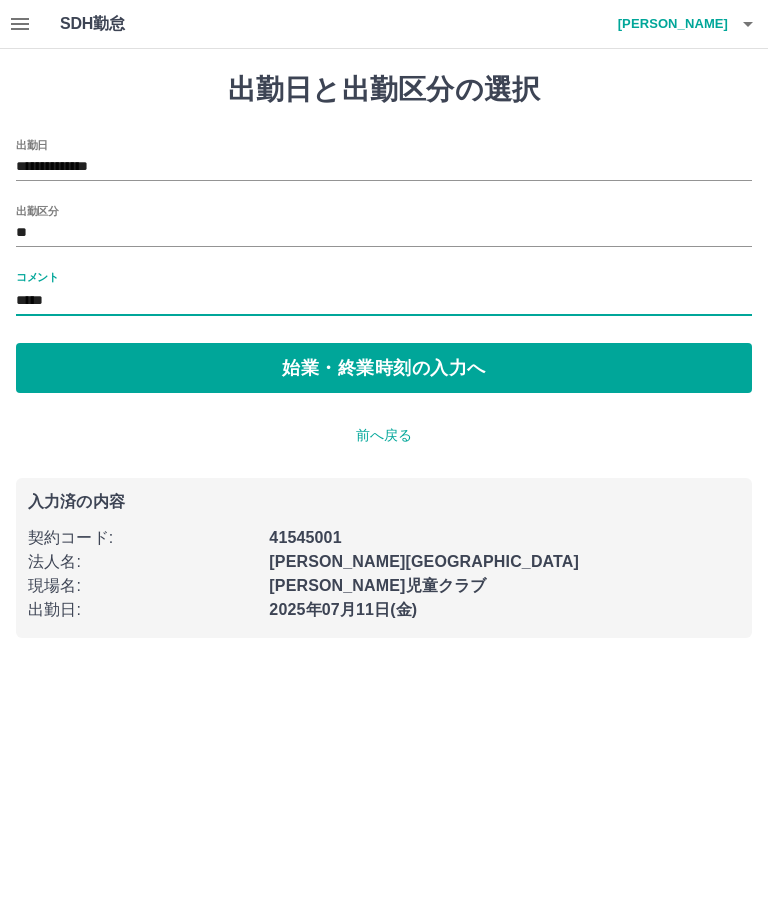 type on "*****" 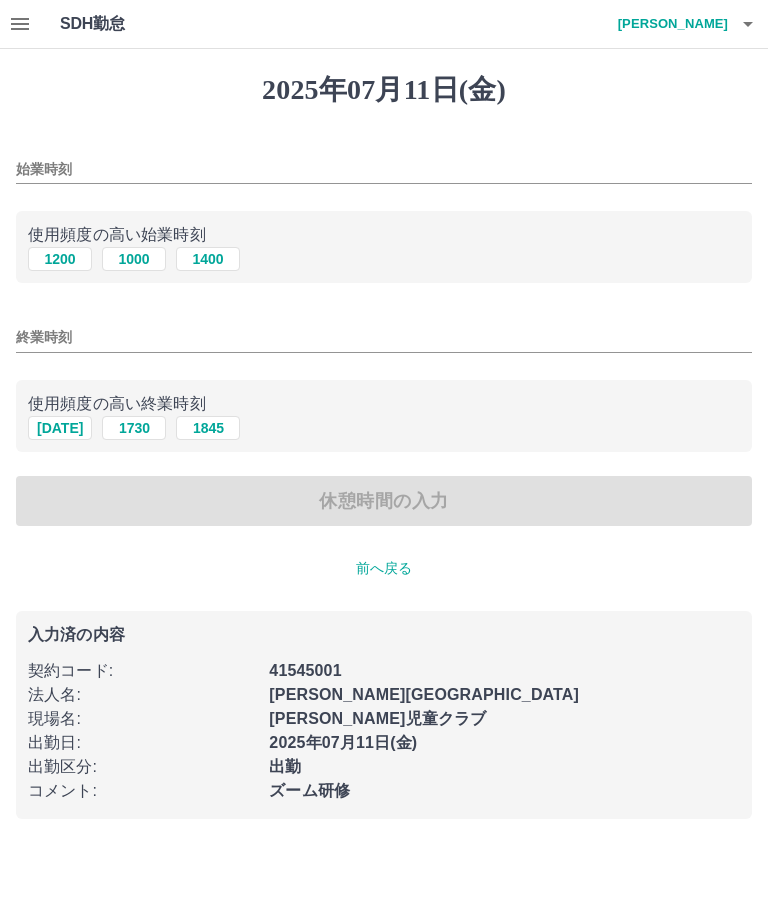 click on "1000" at bounding box center [134, 259] 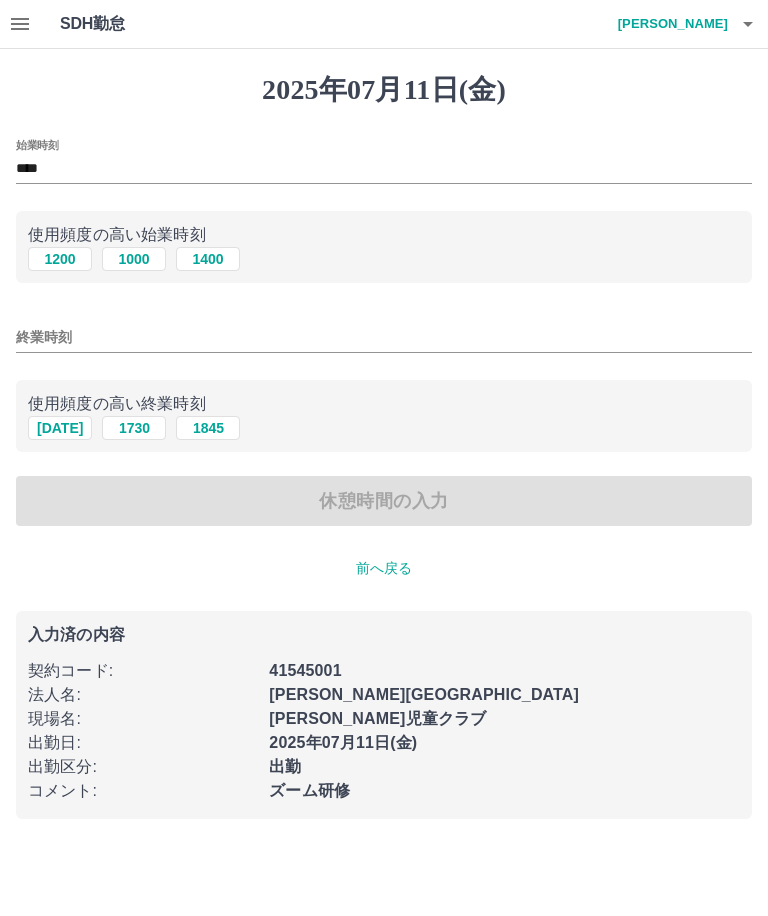 click on "終業時刻" at bounding box center [384, 337] 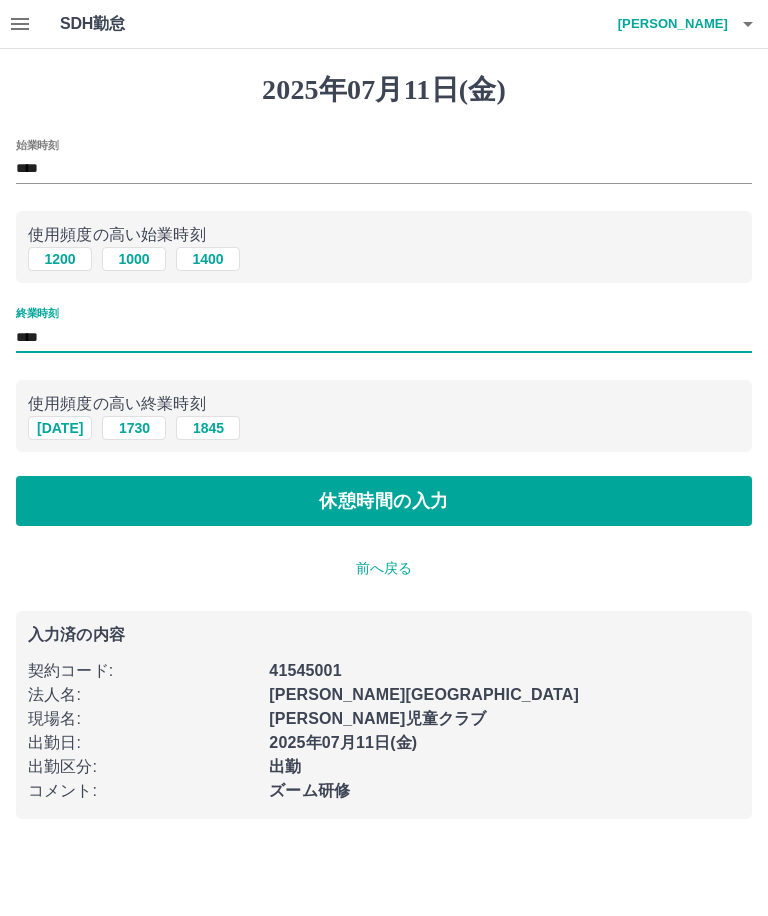 type on "****" 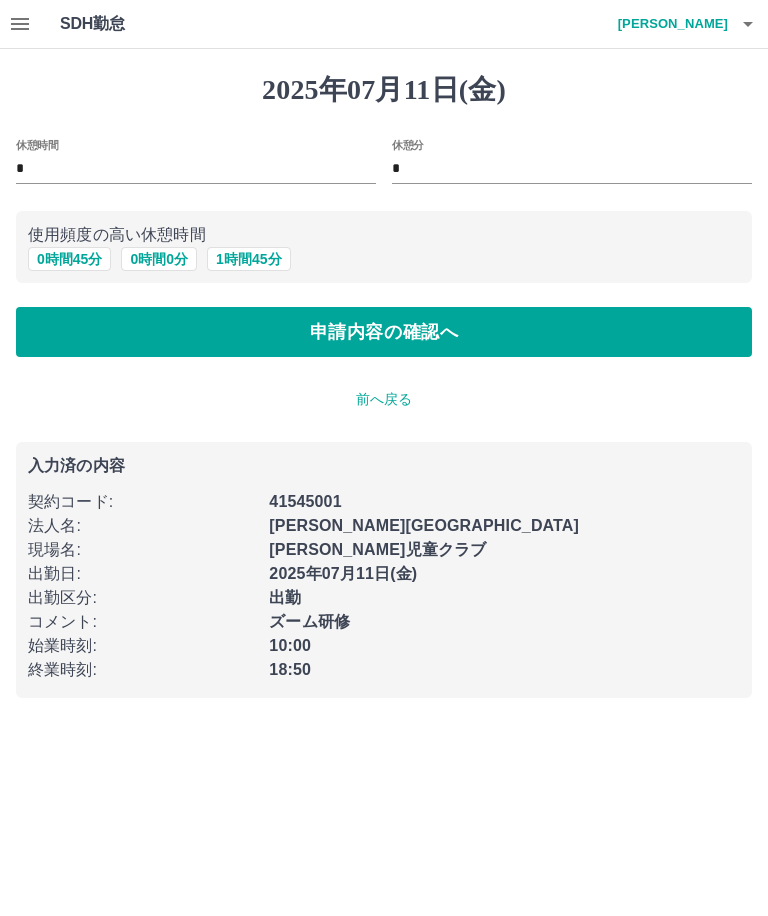 click on "*" at bounding box center [196, 169] 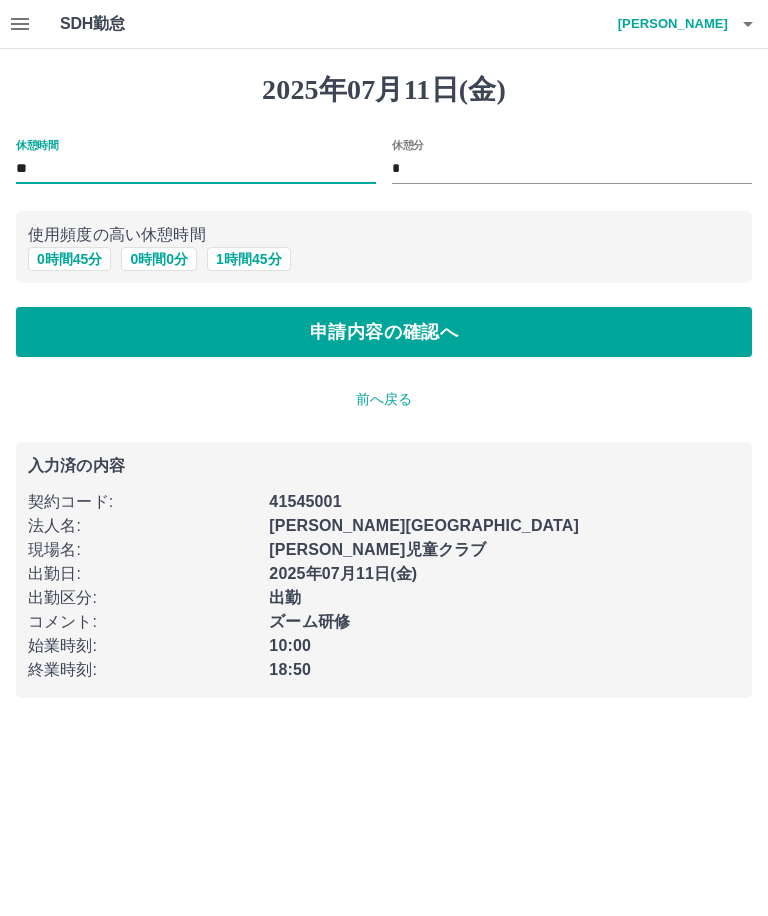 type on "**" 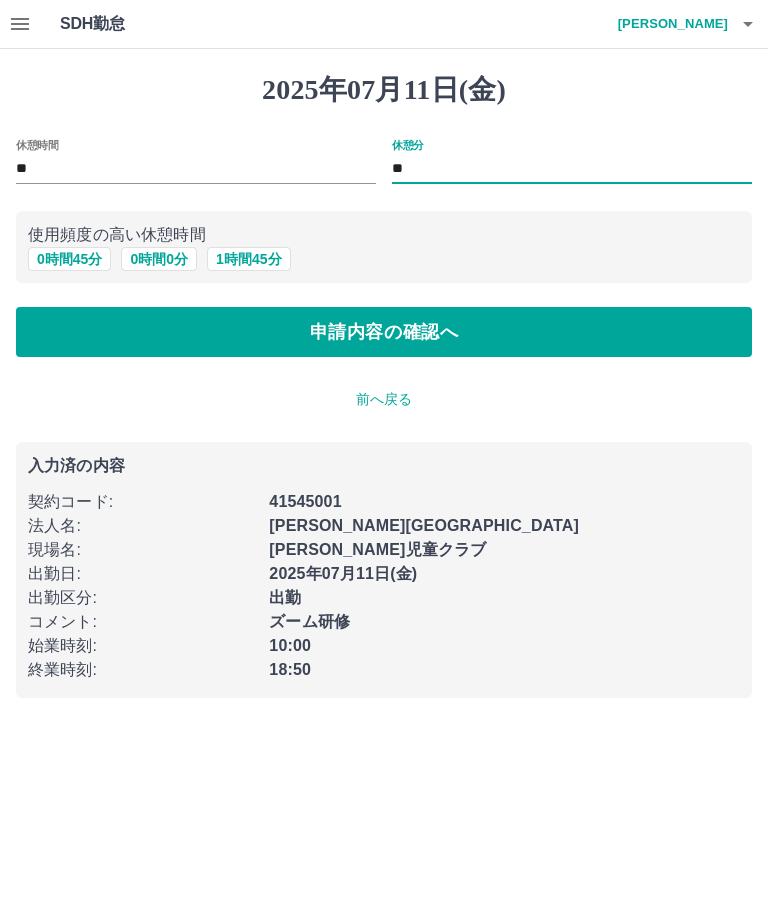 type on "**" 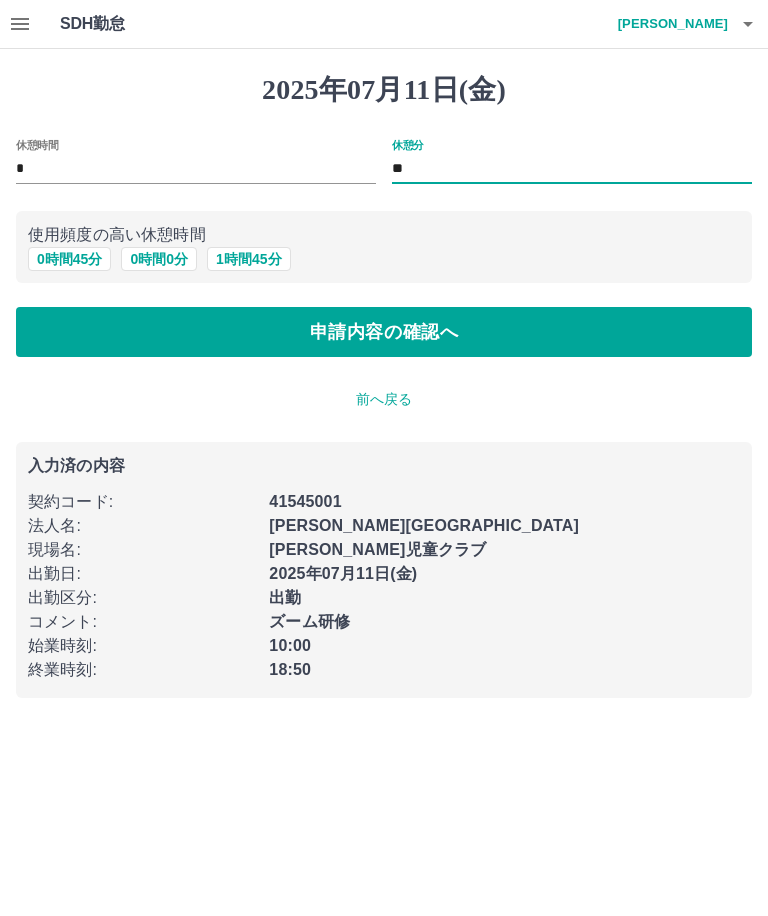 type on "*" 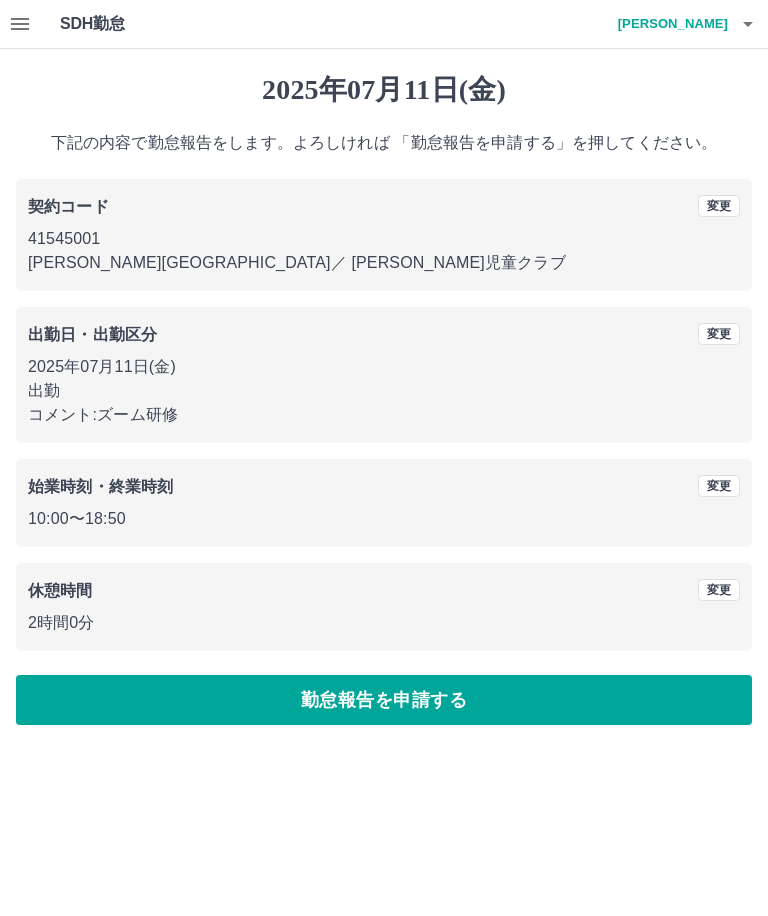 click on "休憩時間 変更 2時間0分" at bounding box center (384, 607) 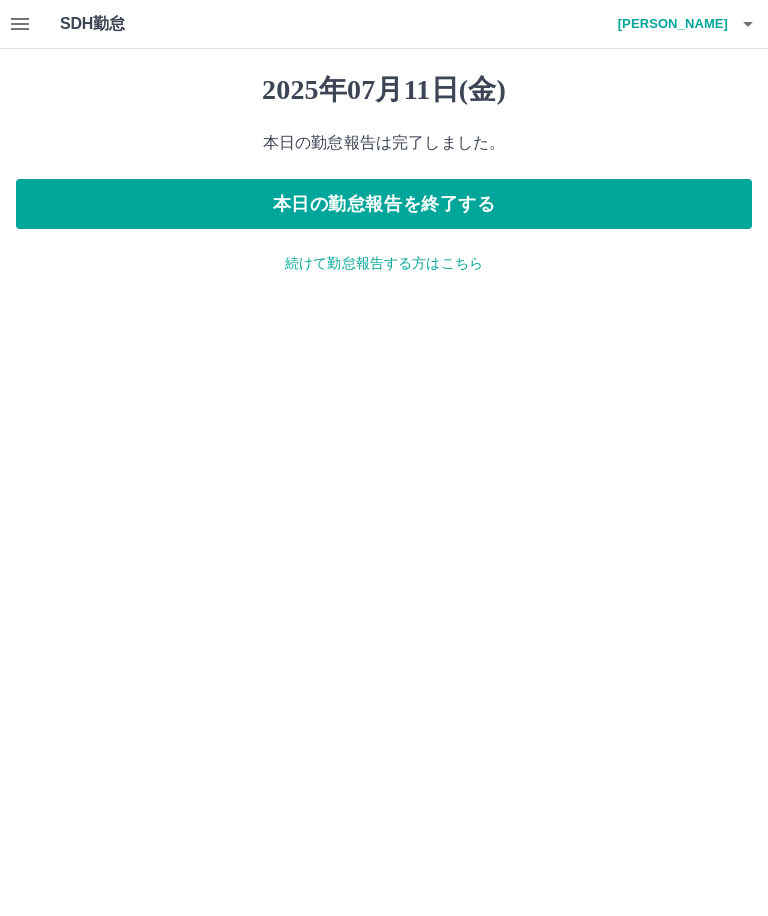 click on "本日の勤怠報告を終了する" at bounding box center [384, 204] 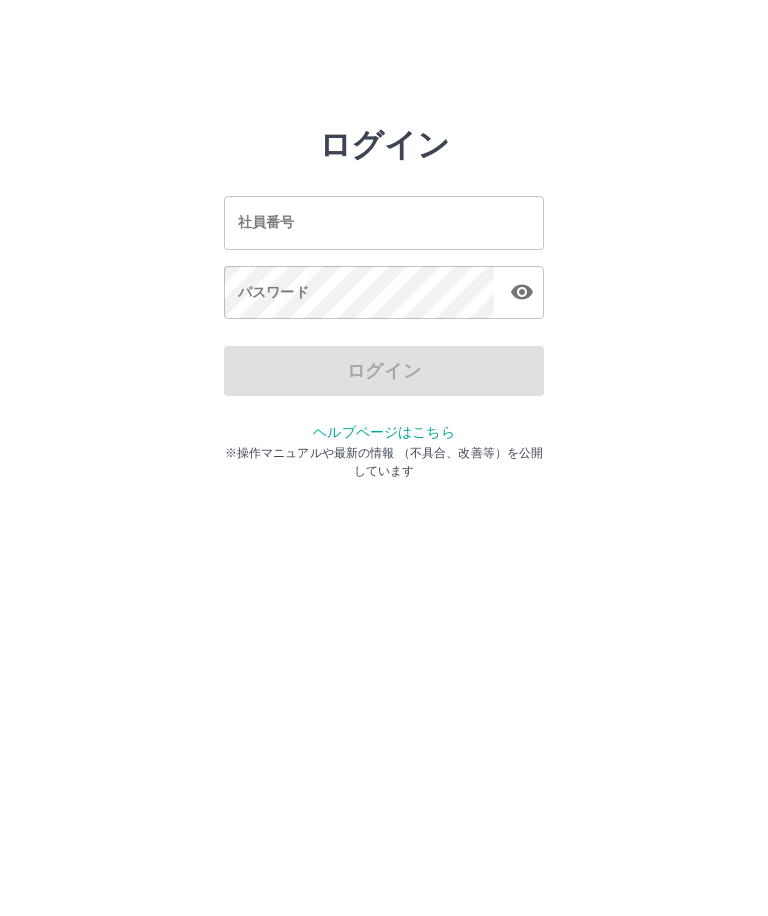 scroll, scrollTop: 0, scrollLeft: 0, axis: both 